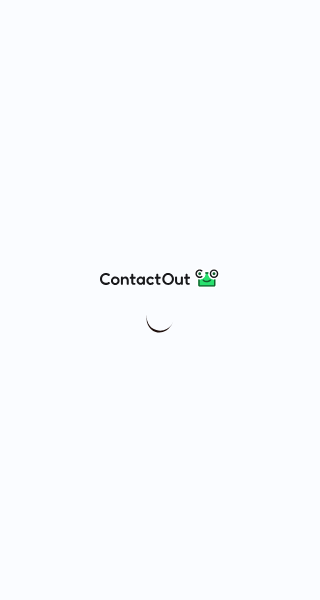 scroll, scrollTop: 0, scrollLeft: 0, axis: both 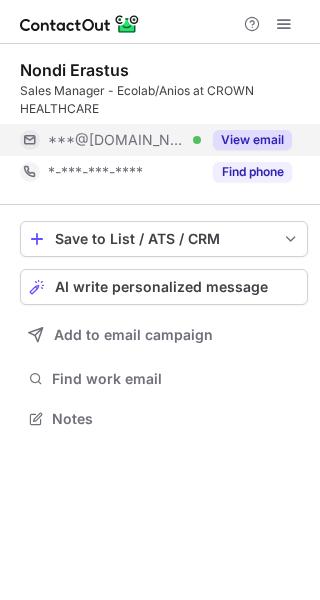 click on "View email" at bounding box center (252, 140) 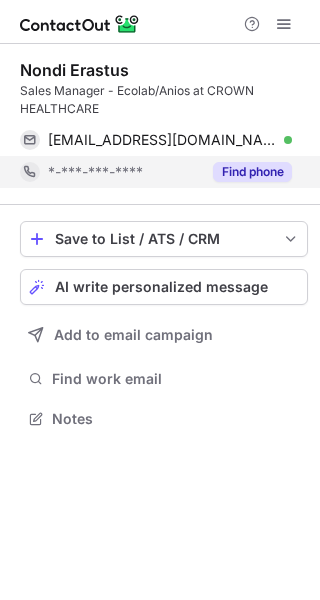 click on "Find phone" at bounding box center (252, 172) 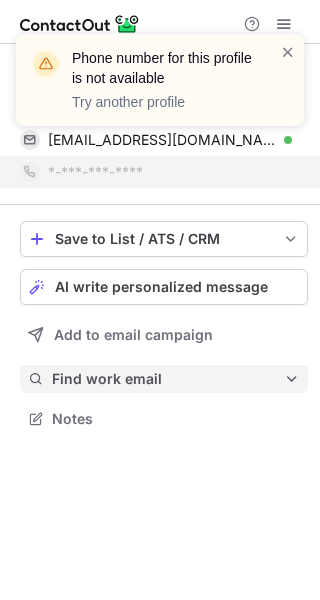click on "Find work email" at bounding box center (164, 379) 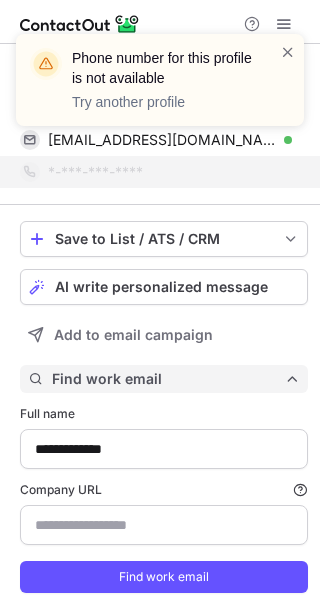 scroll, scrollTop: 10, scrollLeft: 10, axis: both 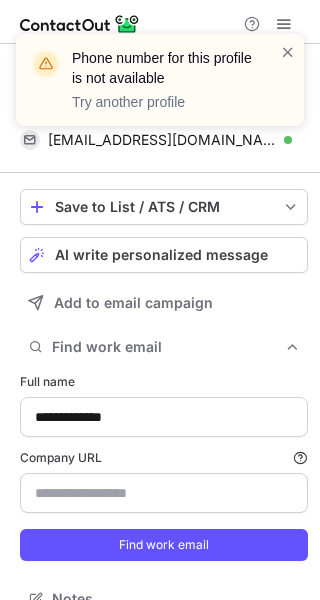 type on "**********" 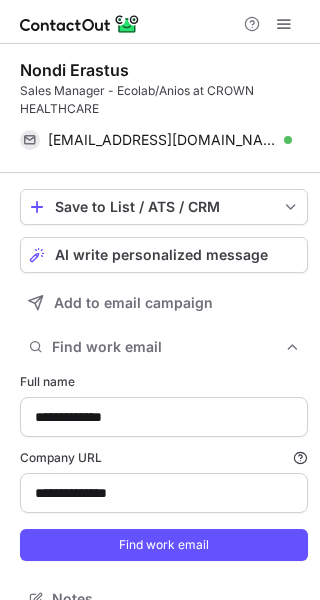 click on "**********" at bounding box center (164, 467) 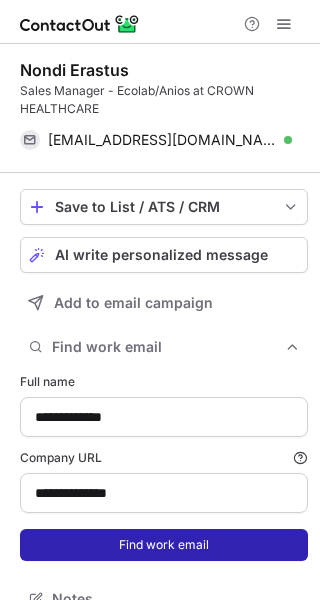 click on "Find work email" at bounding box center (164, 545) 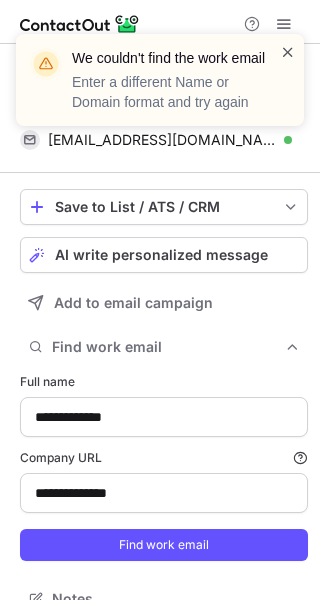 click at bounding box center [288, 52] 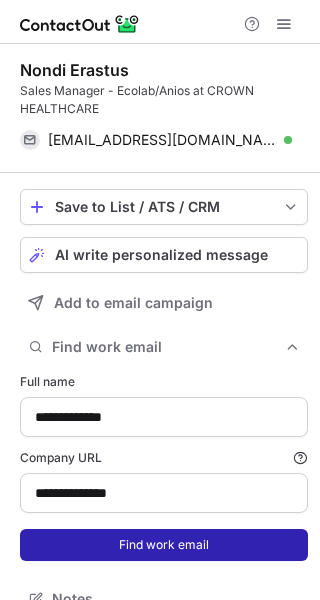 click on "Find work email" at bounding box center [164, 545] 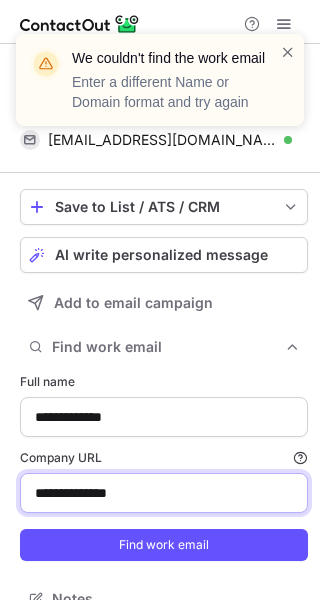 drag, startPoint x: 152, startPoint y: 501, endPoint x: -57, endPoint y: 480, distance: 210.05237 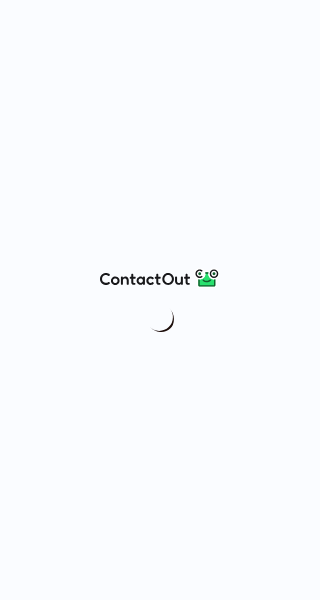 scroll, scrollTop: 0, scrollLeft: 0, axis: both 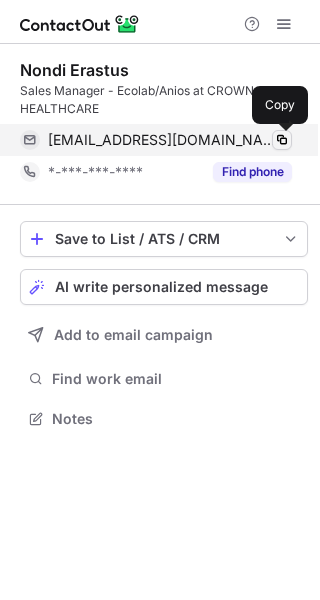 click at bounding box center (282, 140) 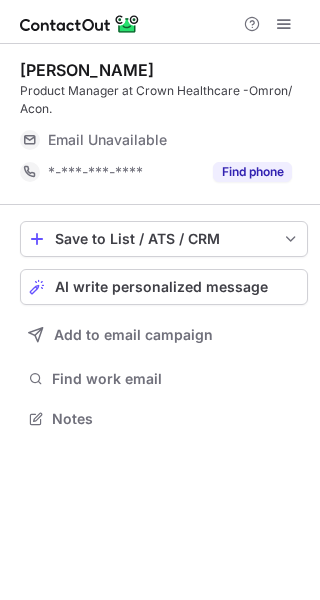 scroll, scrollTop: 0, scrollLeft: 0, axis: both 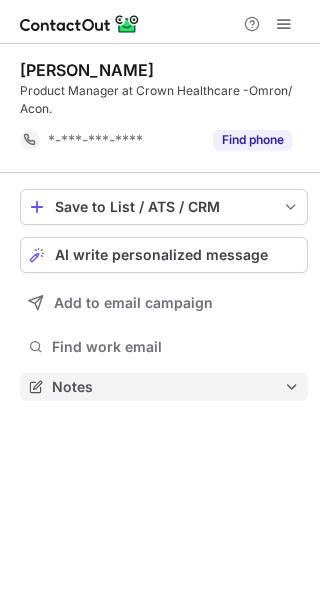 click on "Notes" at bounding box center (168, 387) 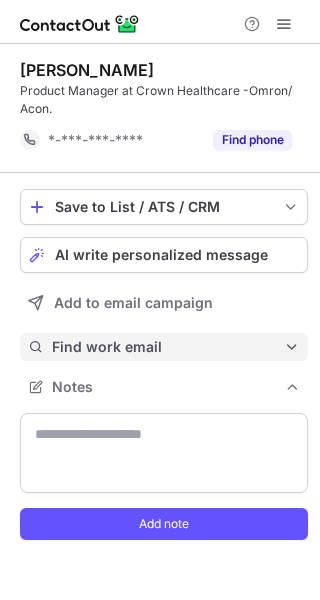 click on "Find work email" at bounding box center [168, 347] 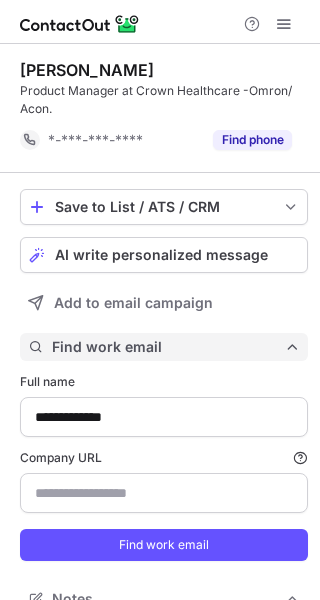 scroll, scrollTop: 9, scrollLeft: 10, axis: both 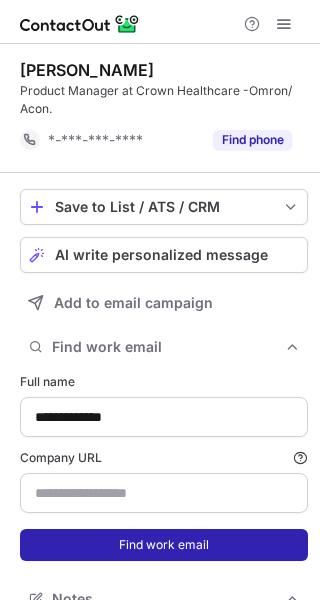 type on "**********" 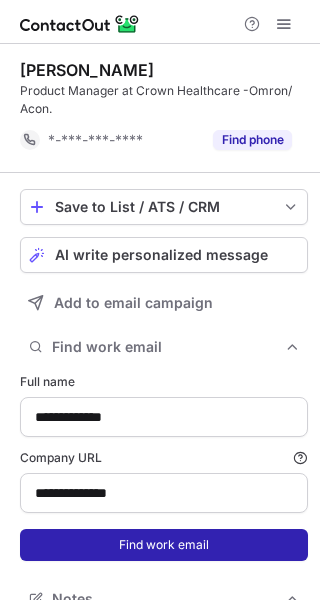 click on "Find work email" at bounding box center (164, 545) 